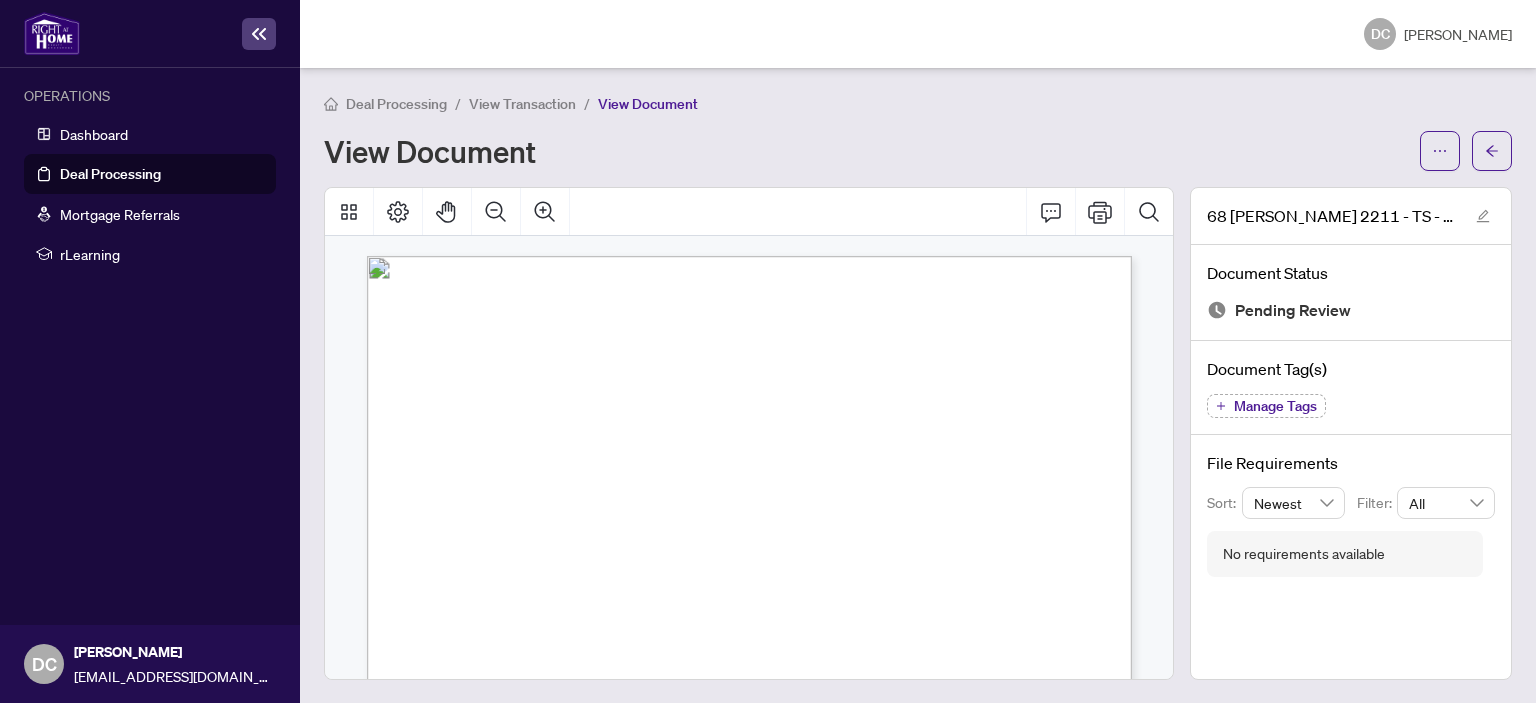 scroll, scrollTop: 0, scrollLeft: 0, axis: both 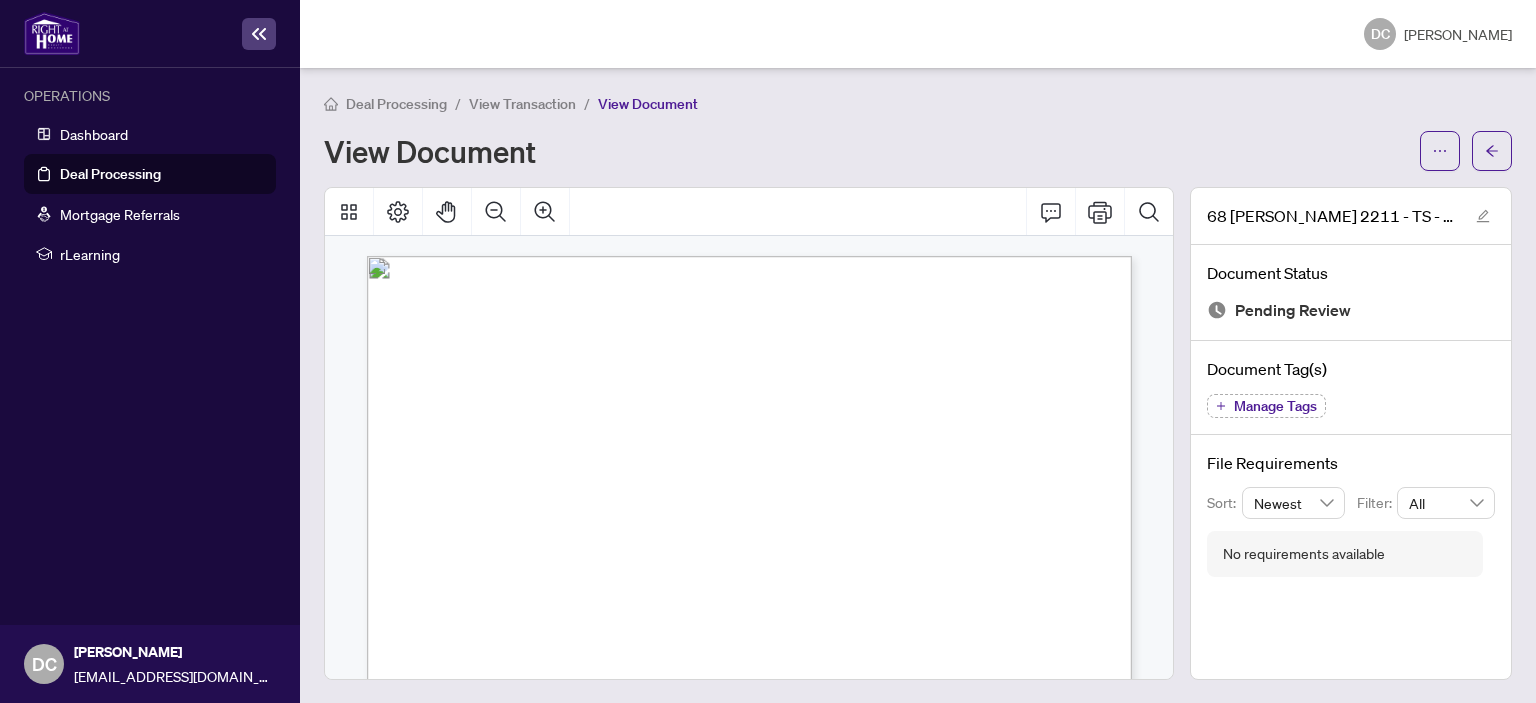 click on "Deal Processing" at bounding box center [110, 174] 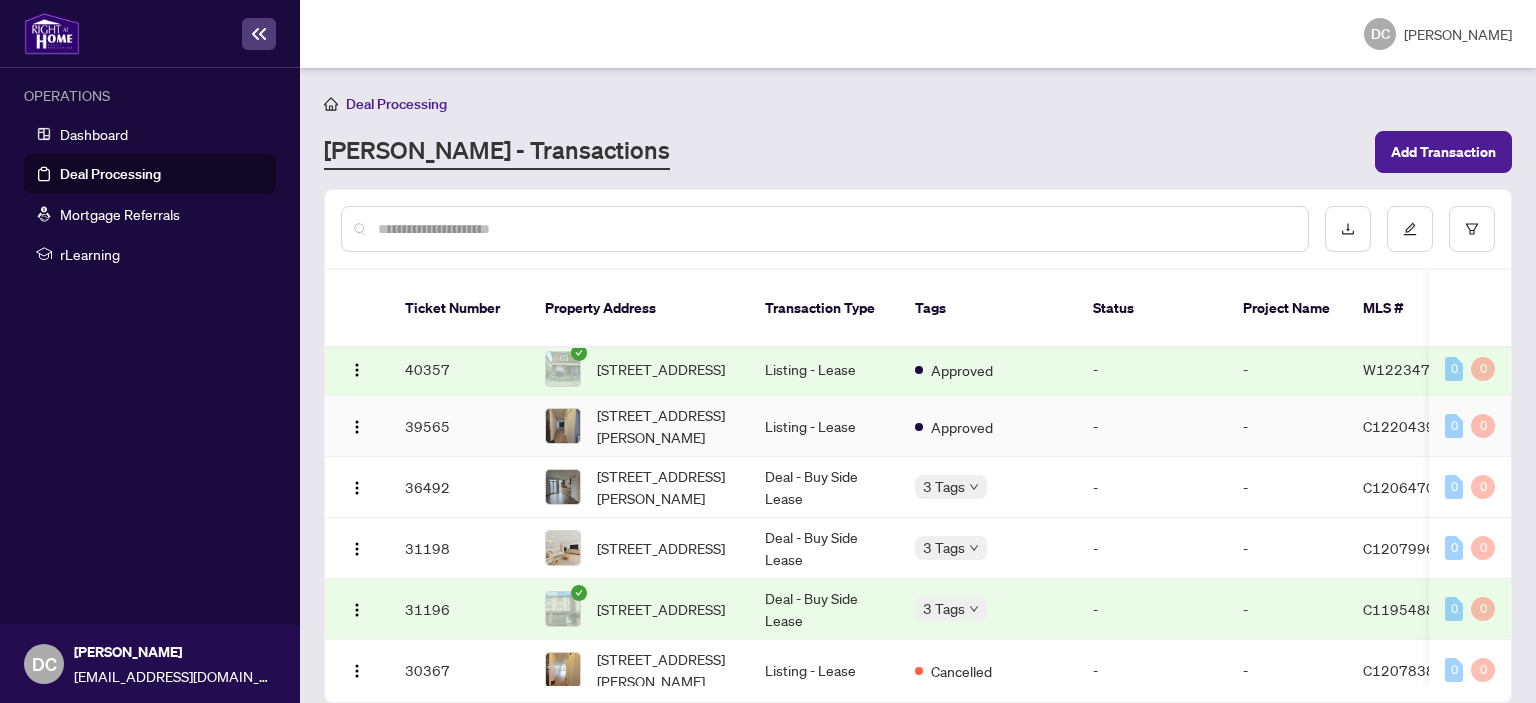 scroll, scrollTop: 0, scrollLeft: 0, axis: both 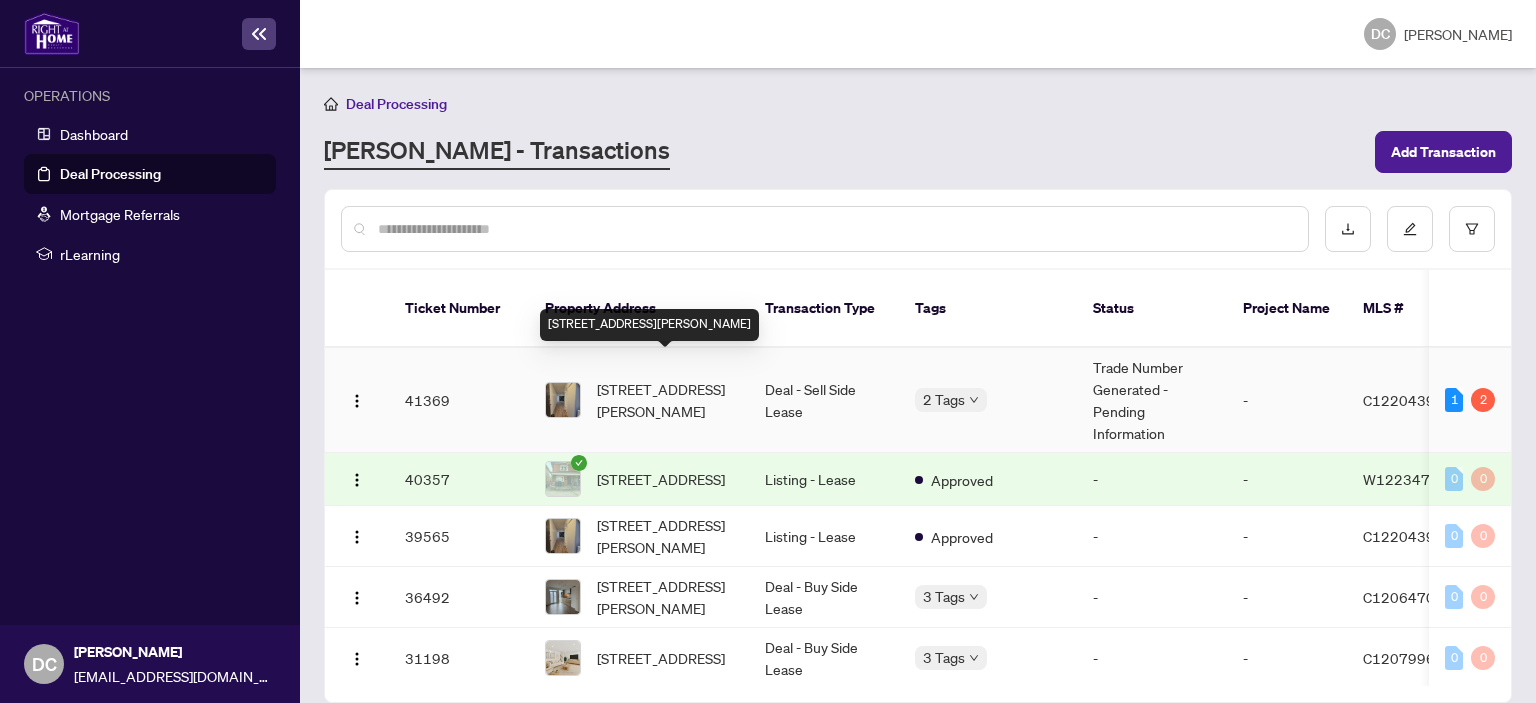 click on "[STREET_ADDRESS][PERSON_NAME]" at bounding box center [665, 400] 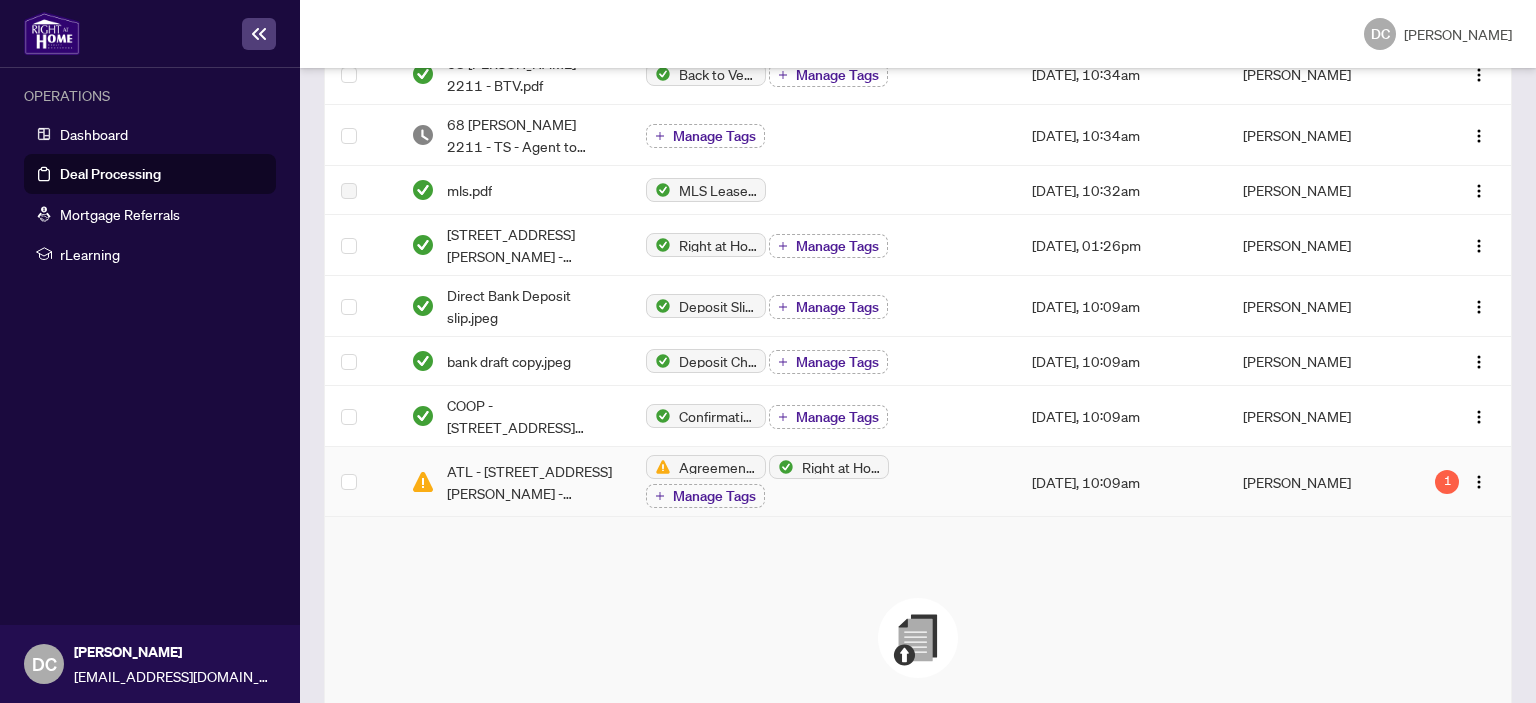 scroll, scrollTop: 528, scrollLeft: 0, axis: vertical 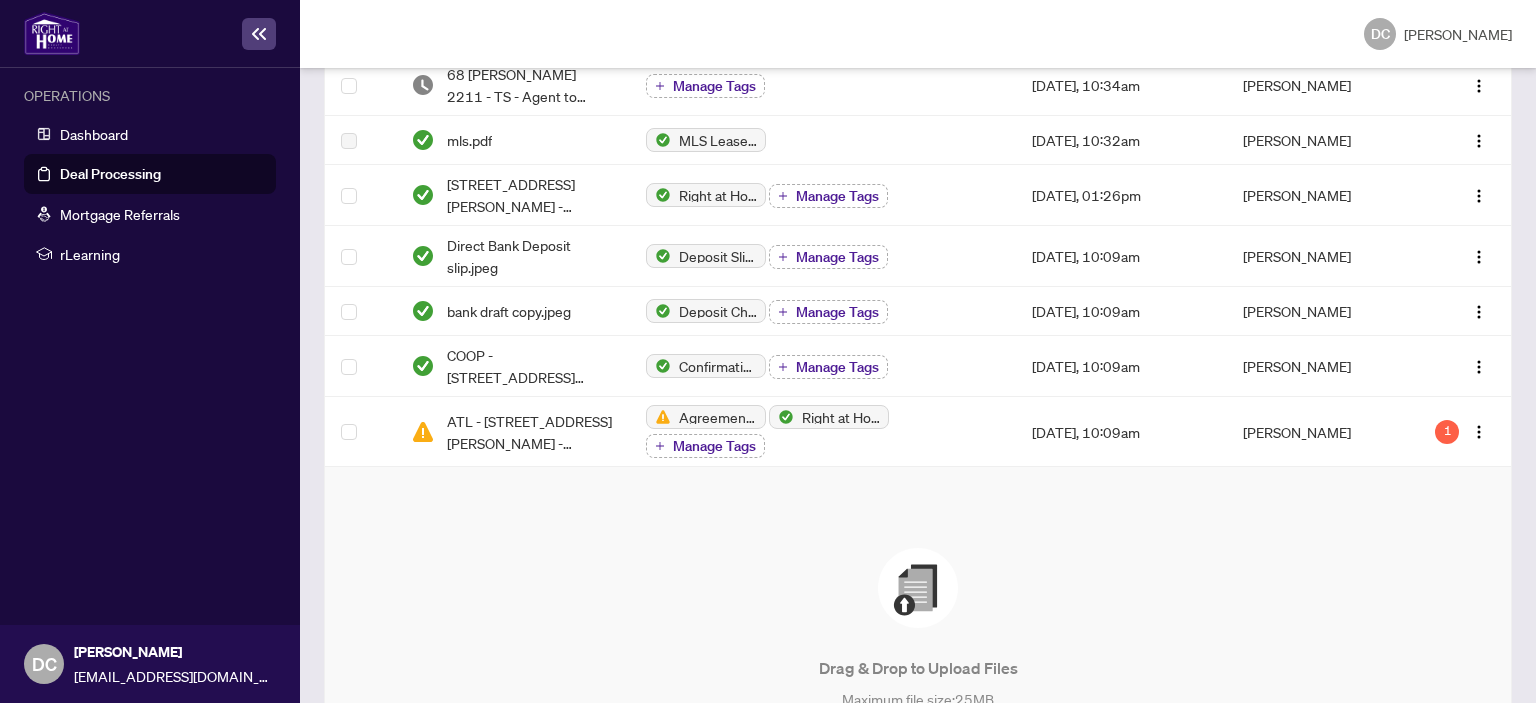 click on "Drag & Drop to Upload Files Maximum file size:  25  MB Browse Files" at bounding box center (918, 657) 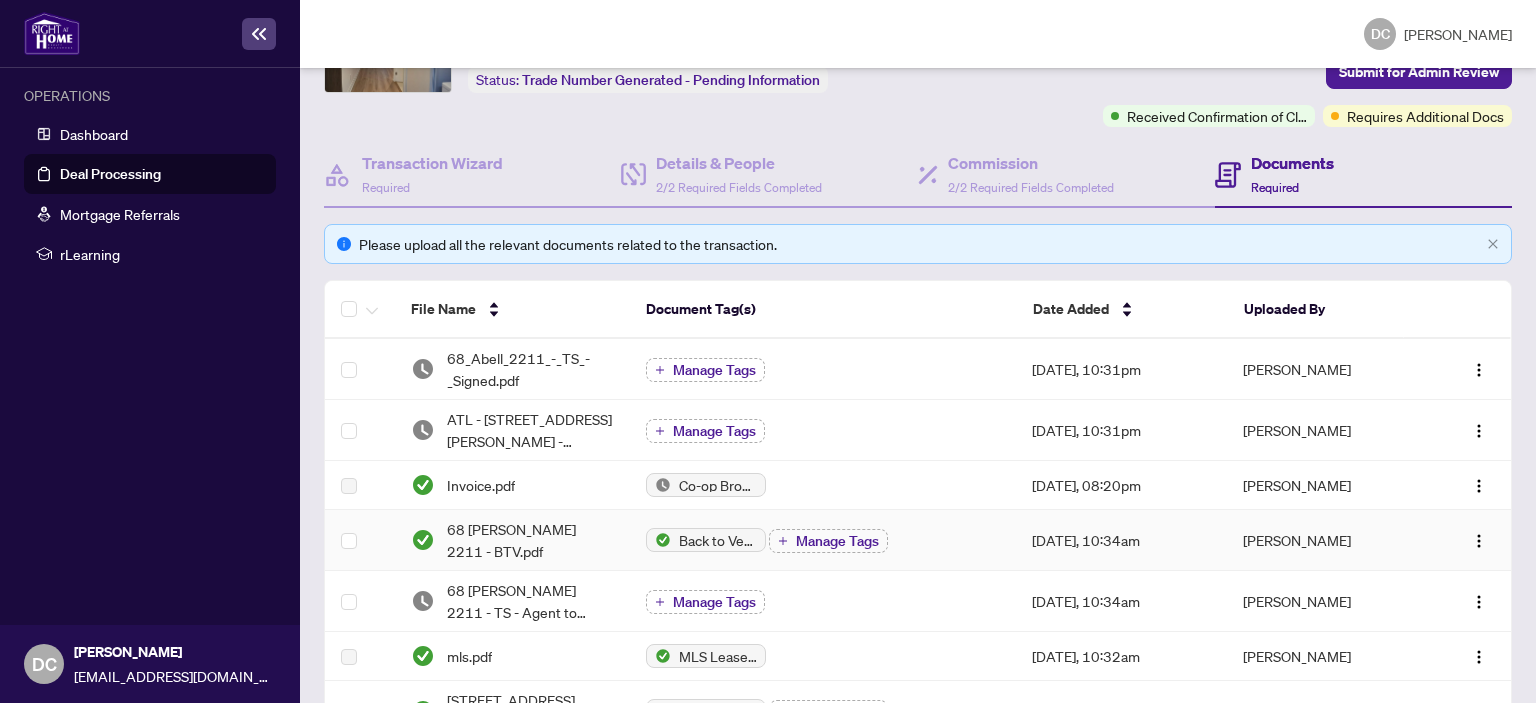 scroll, scrollTop: 0, scrollLeft: 0, axis: both 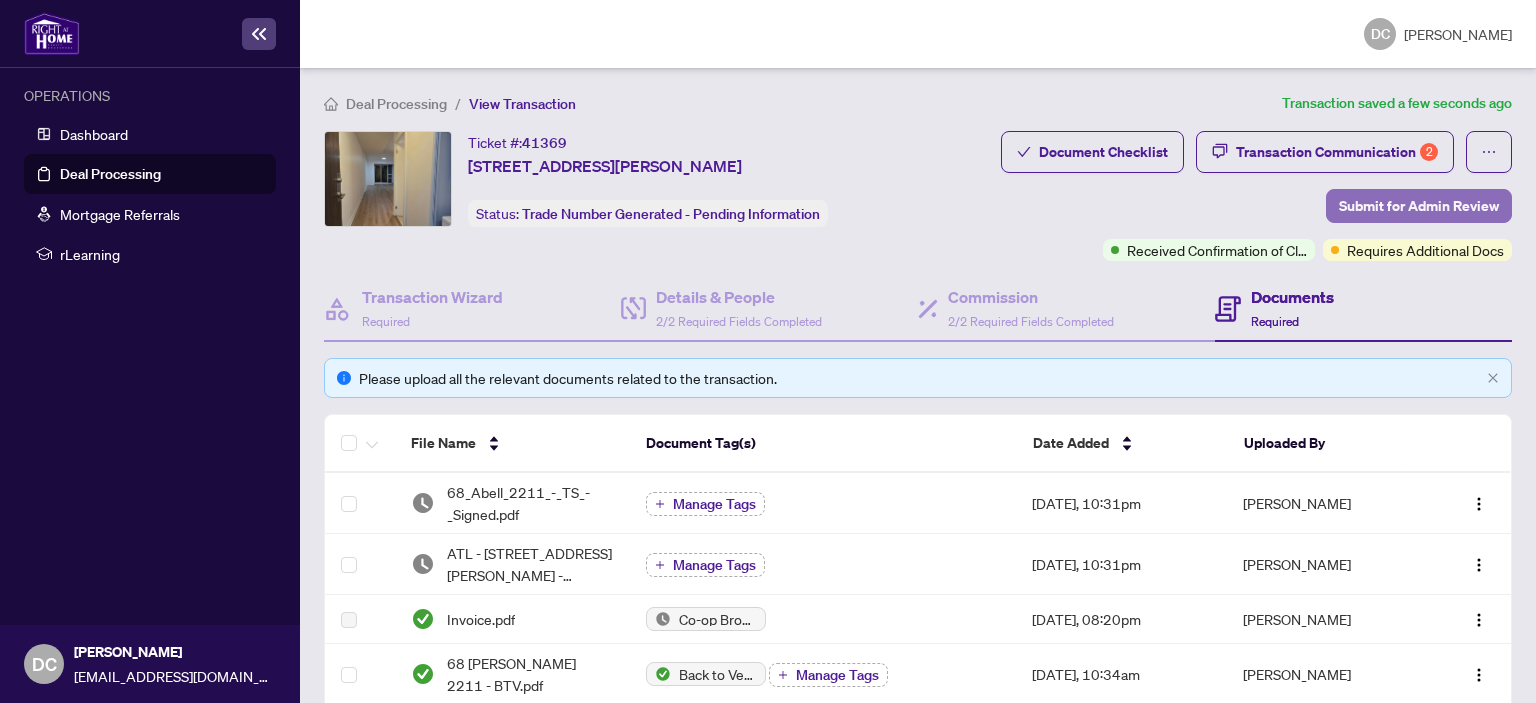 click on "Submit for Admin Review" at bounding box center [1419, 206] 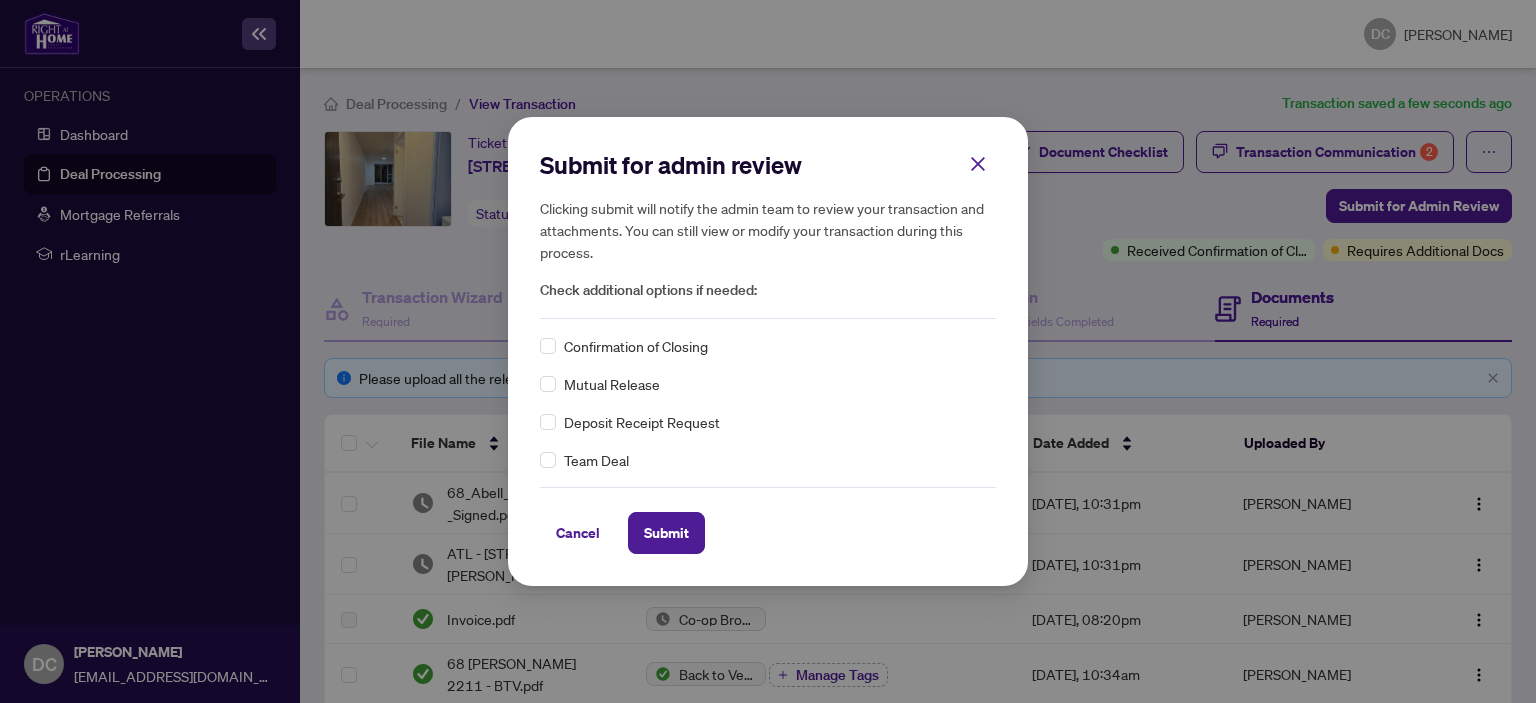 click on "Confirmation of Closing" at bounding box center (636, 346) 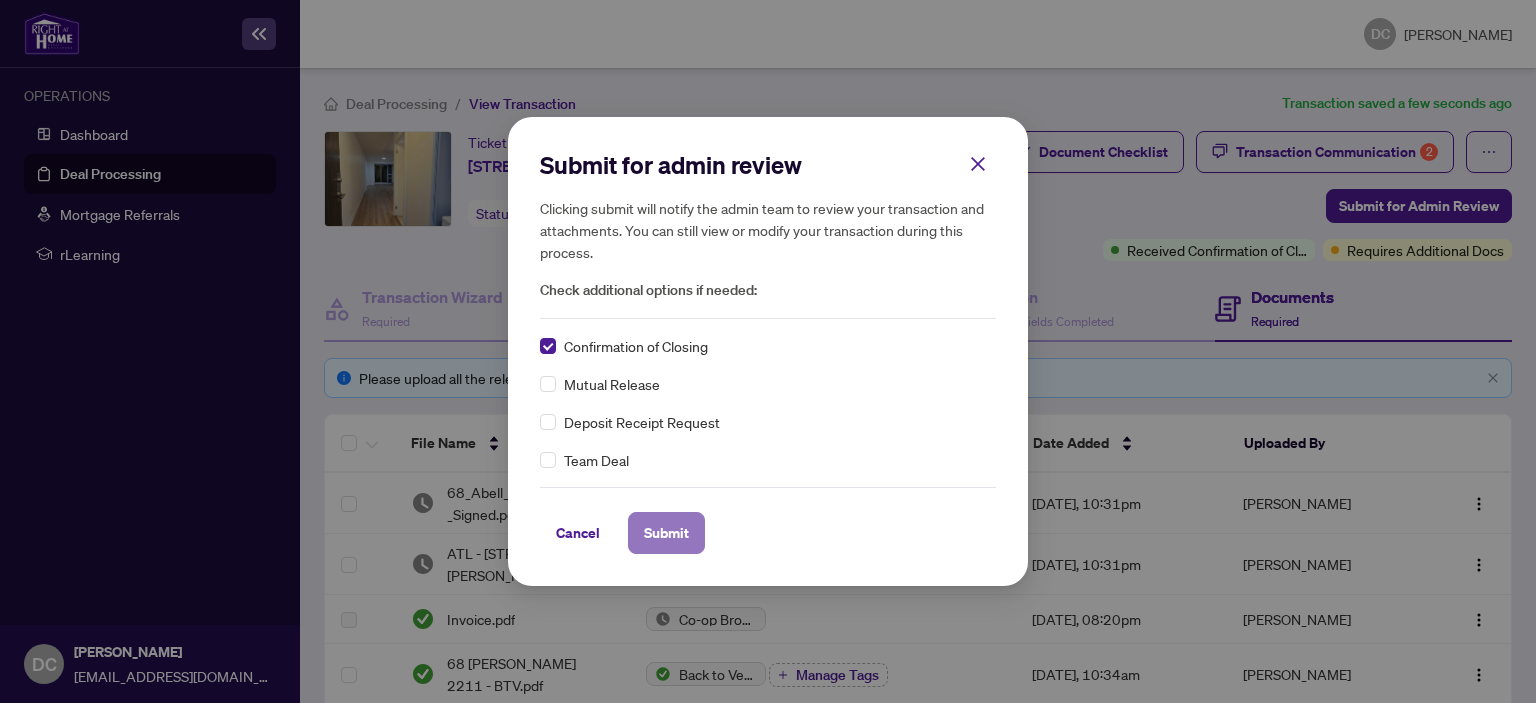 click on "Submit" at bounding box center (666, 533) 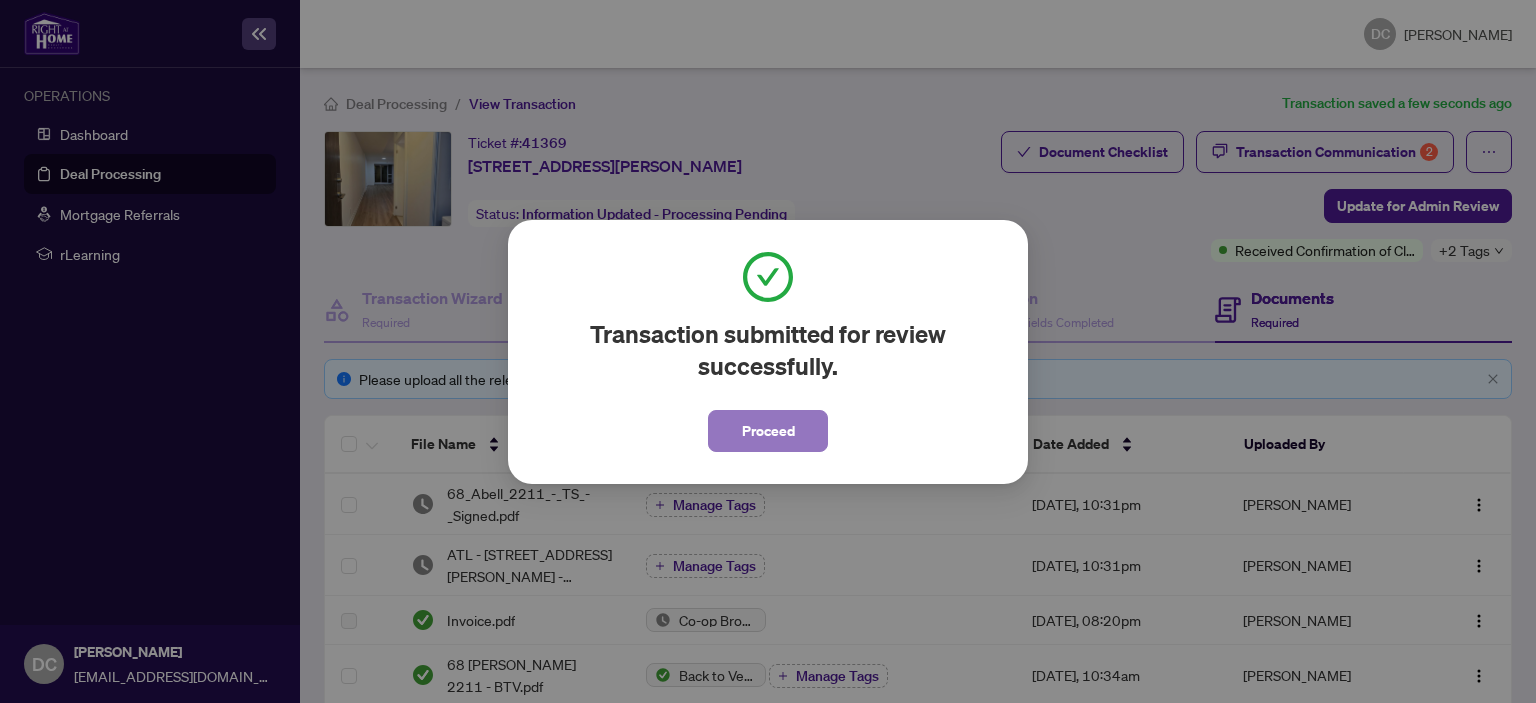 click on "Proceed" at bounding box center (768, 431) 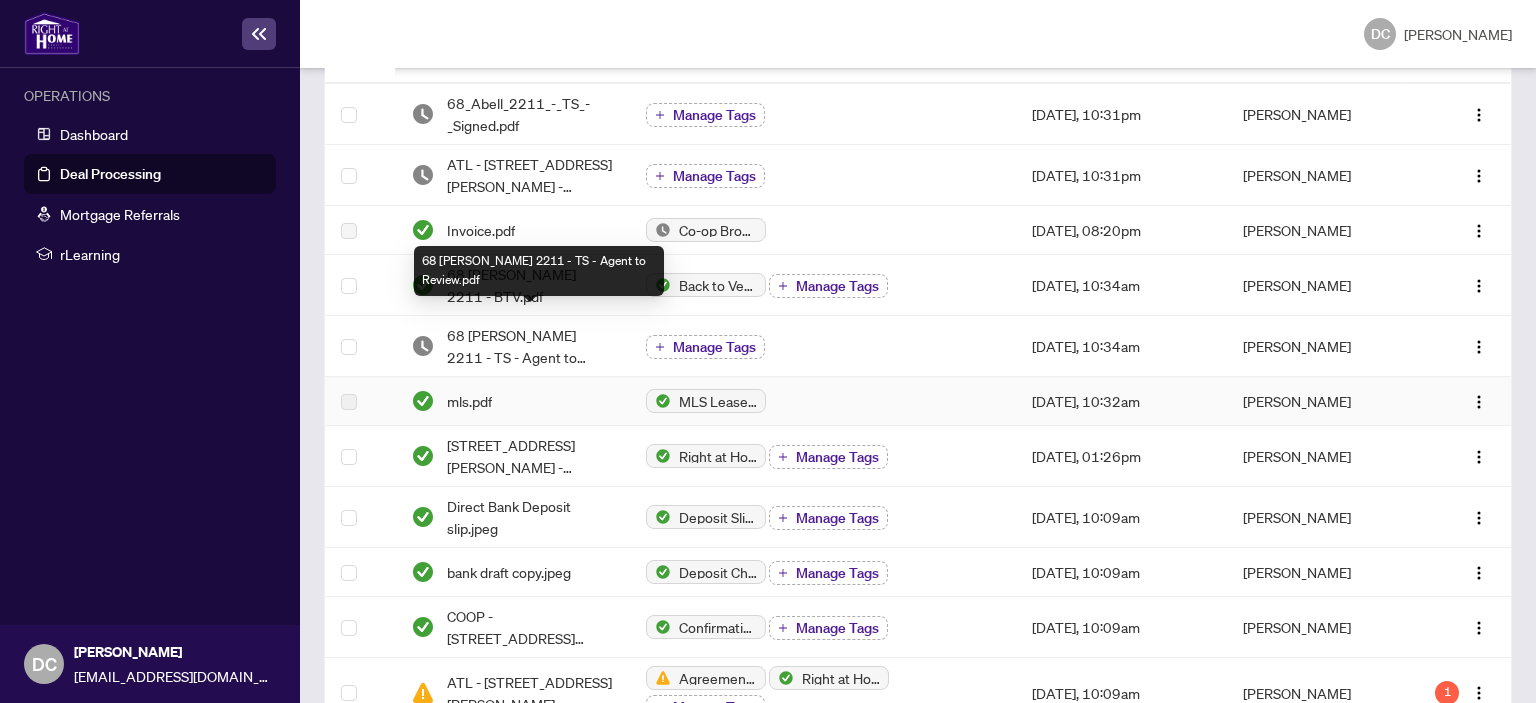 scroll, scrollTop: 422, scrollLeft: 0, axis: vertical 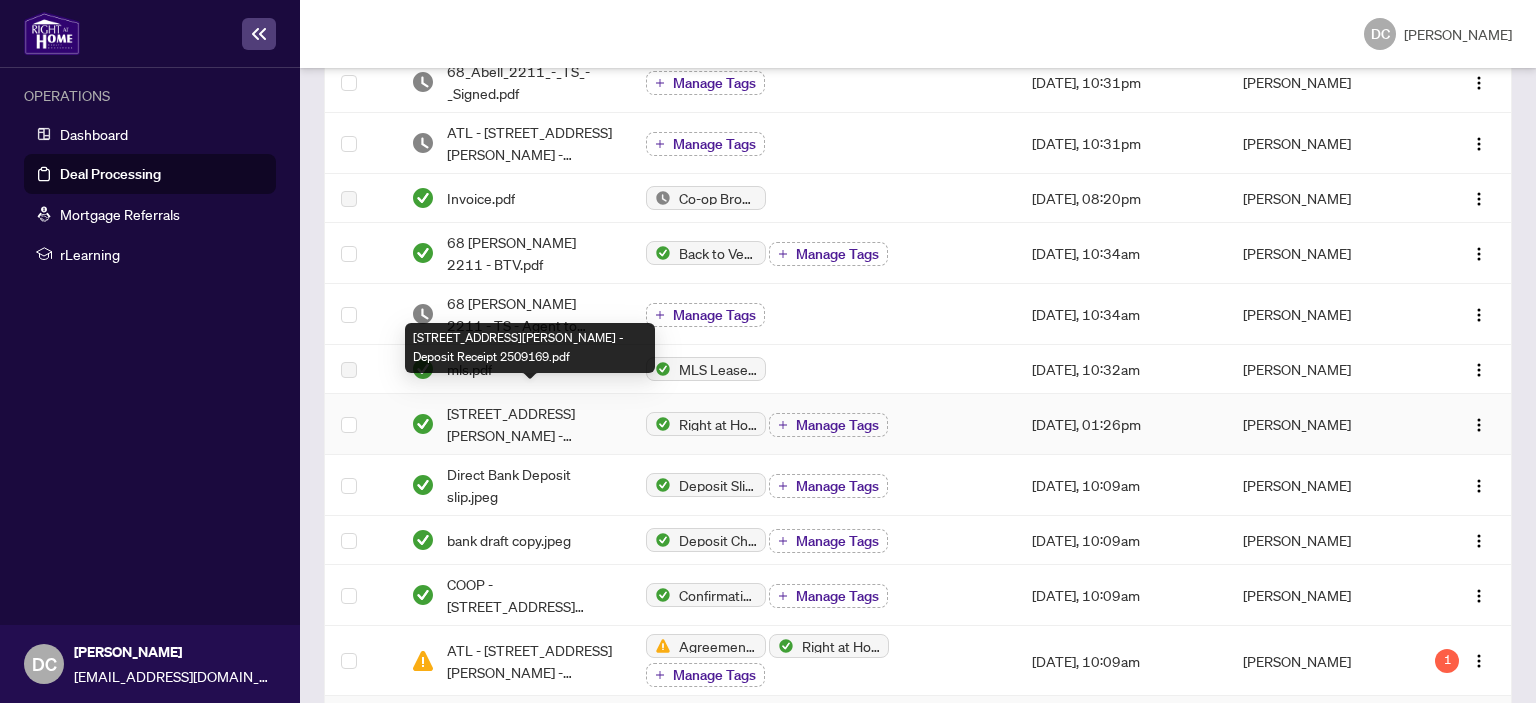 click on "[STREET_ADDRESS][PERSON_NAME] - Deposit Receipt 2509169.pdf" at bounding box center (530, 424) 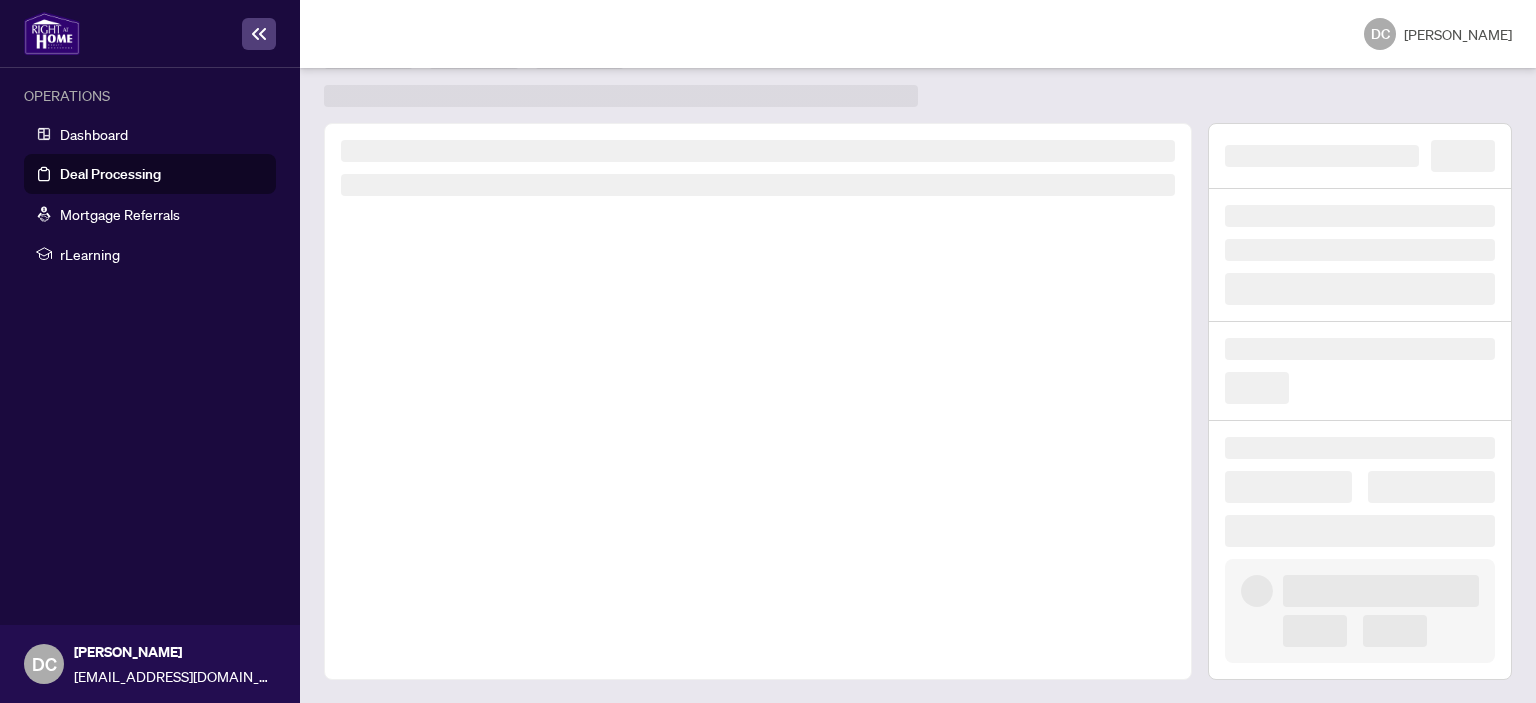 scroll, scrollTop: 0, scrollLeft: 0, axis: both 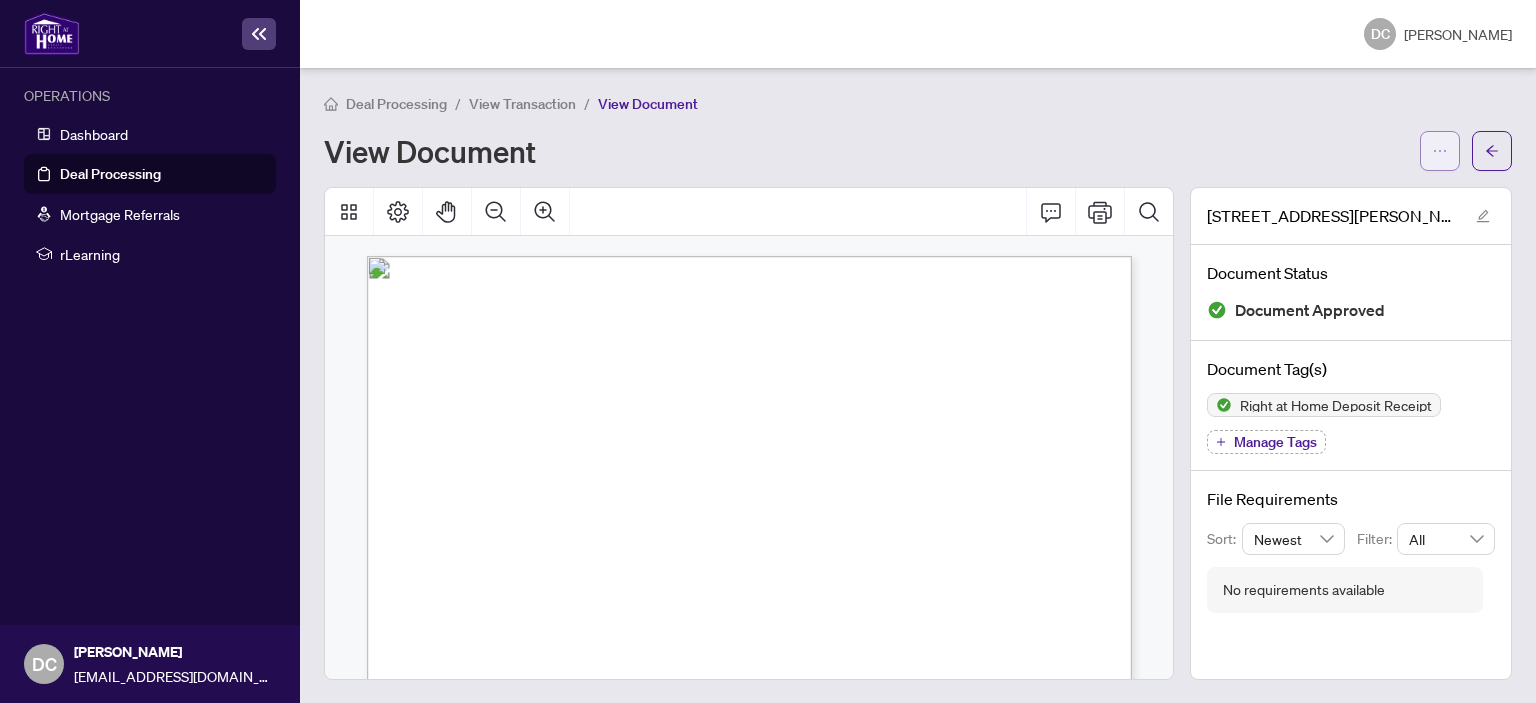 click 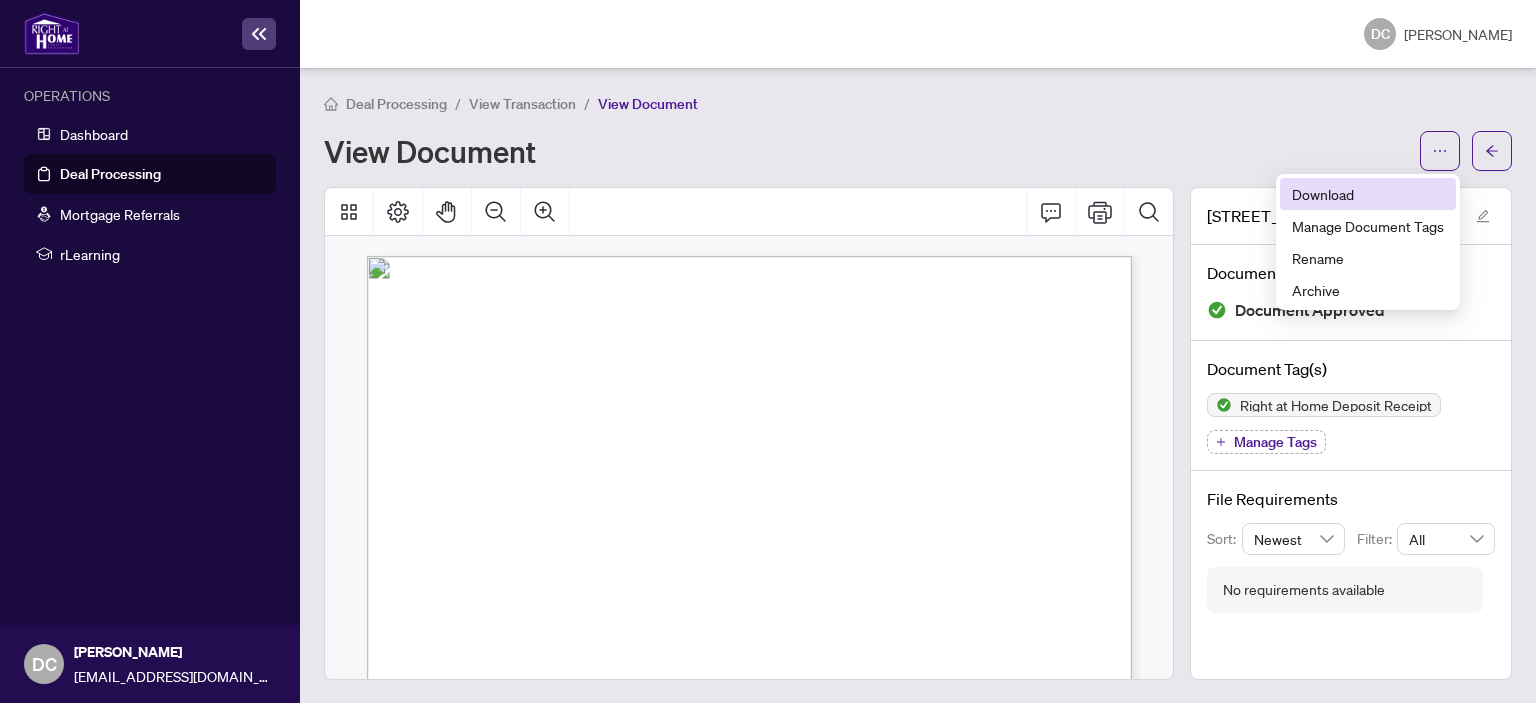 click on "Download" at bounding box center (1368, 194) 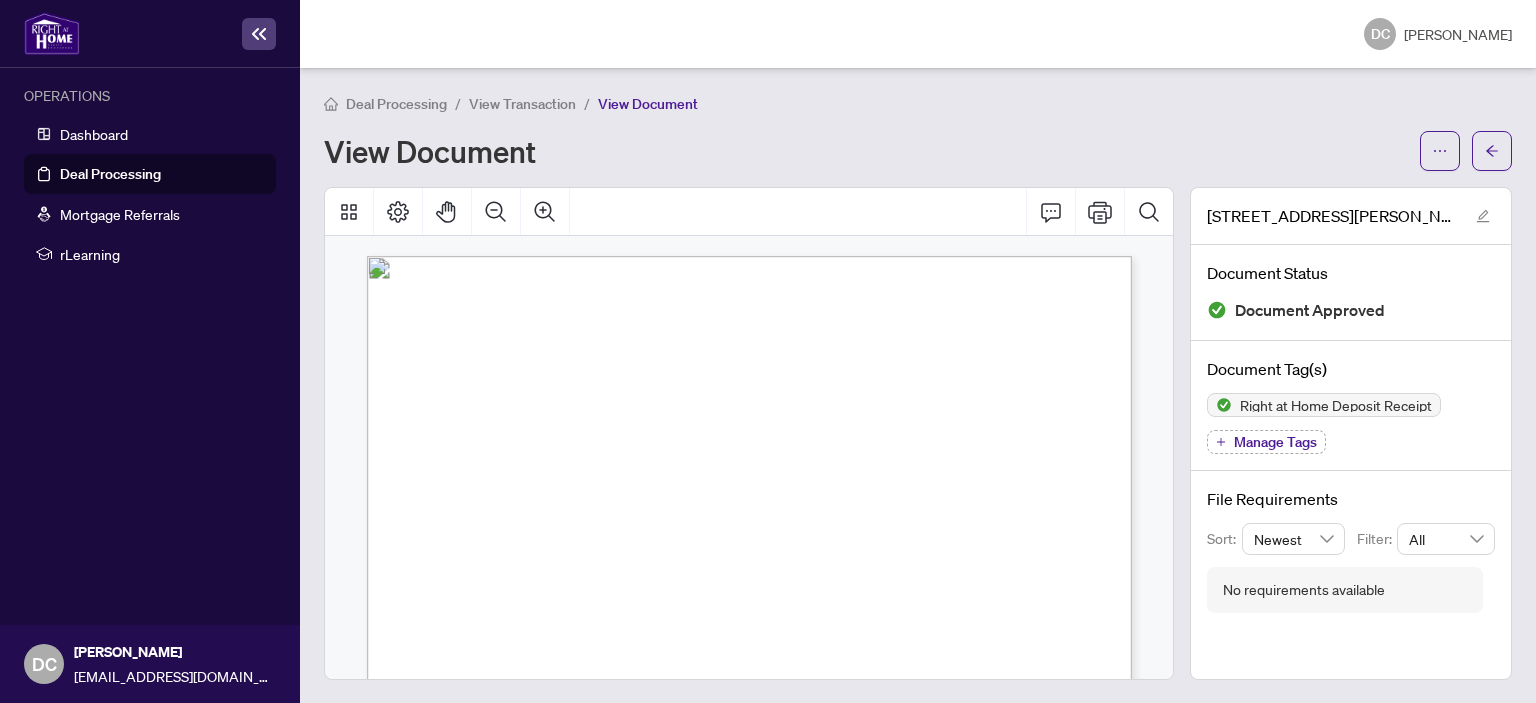 click on "Deal Processing" at bounding box center [110, 174] 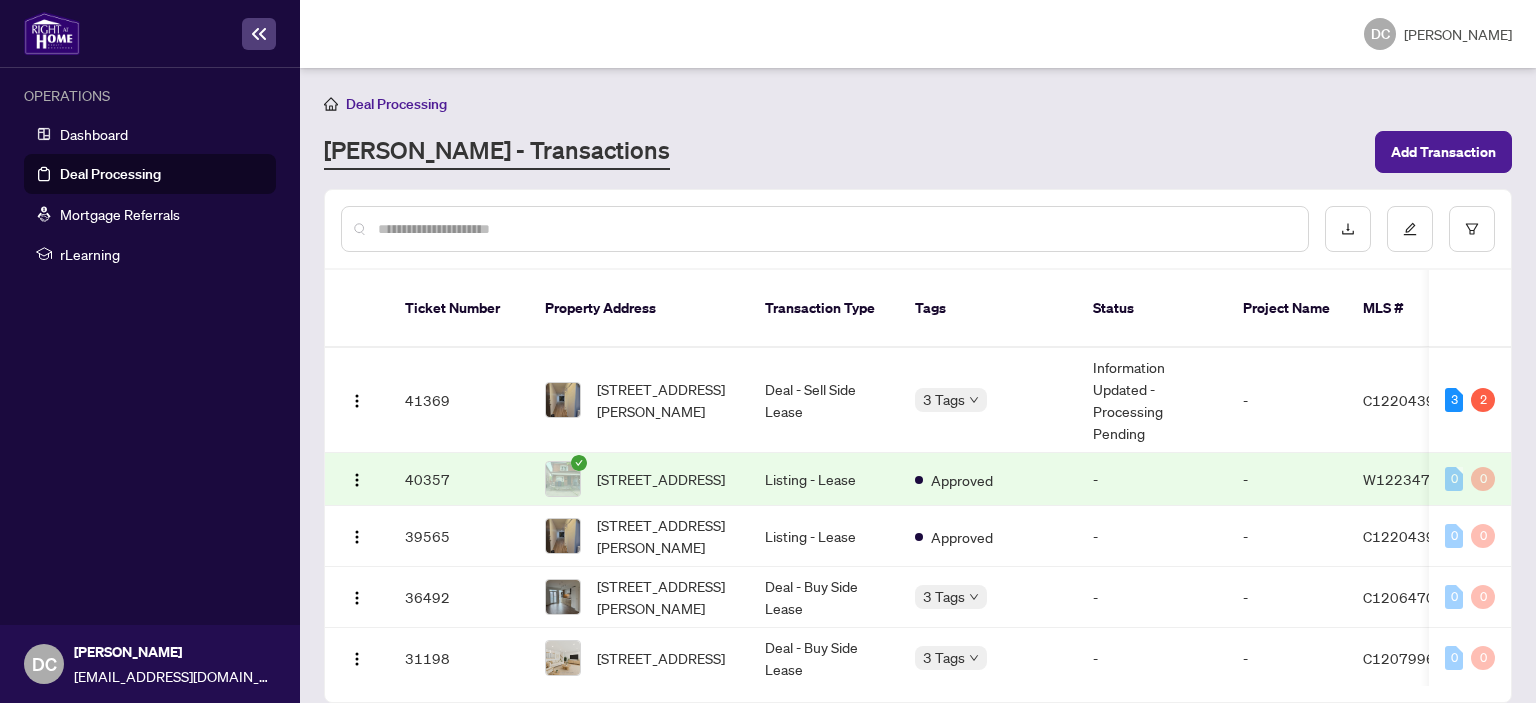 click on "Deal Processing [PERSON_NAME] - Transactions Add Transaction" at bounding box center [918, 132] 